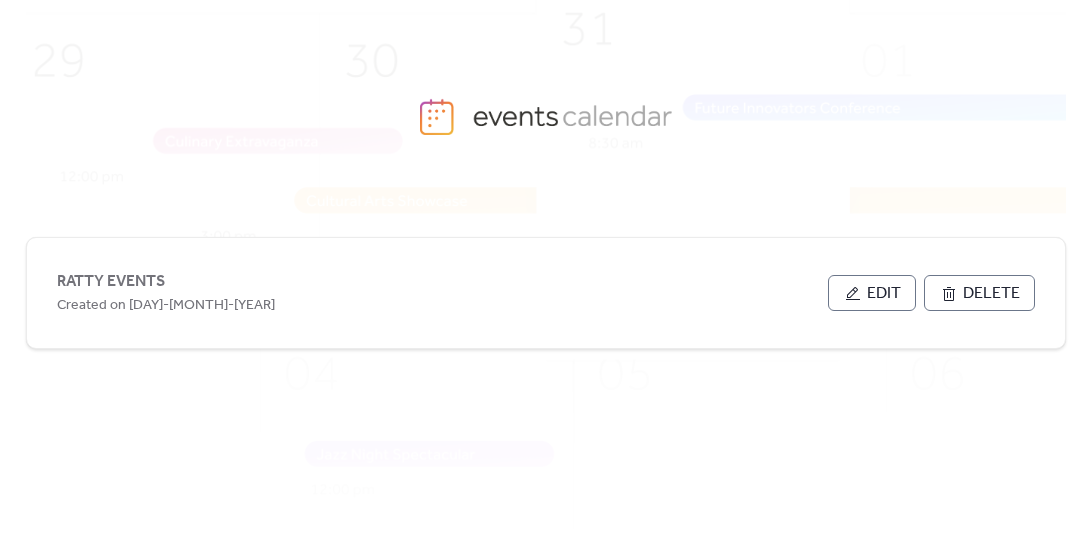 scroll, scrollTop: 101, scrollLeft: 0, axis: vertical 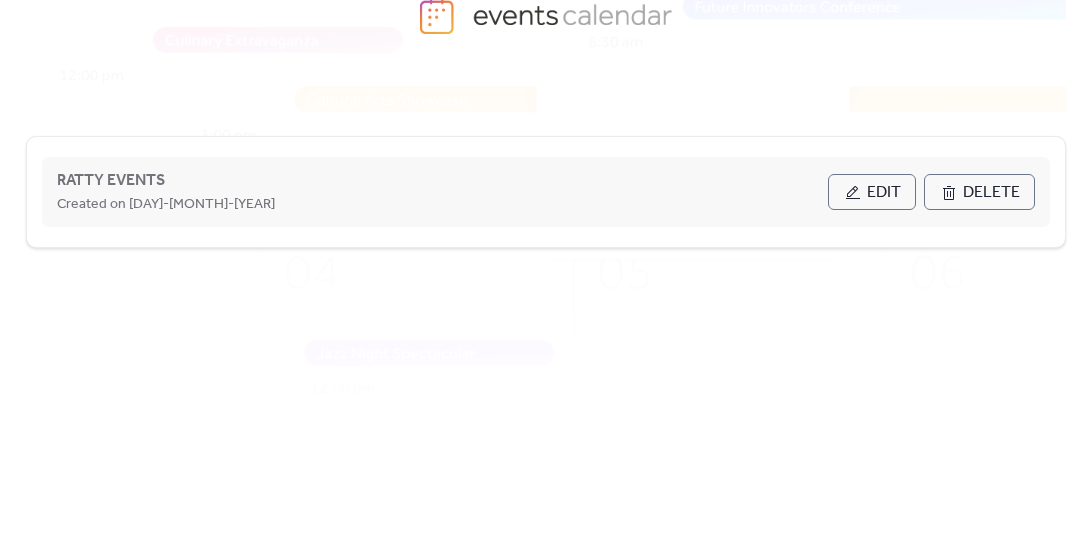 click on "Edit" at bounding box center (884, 193) 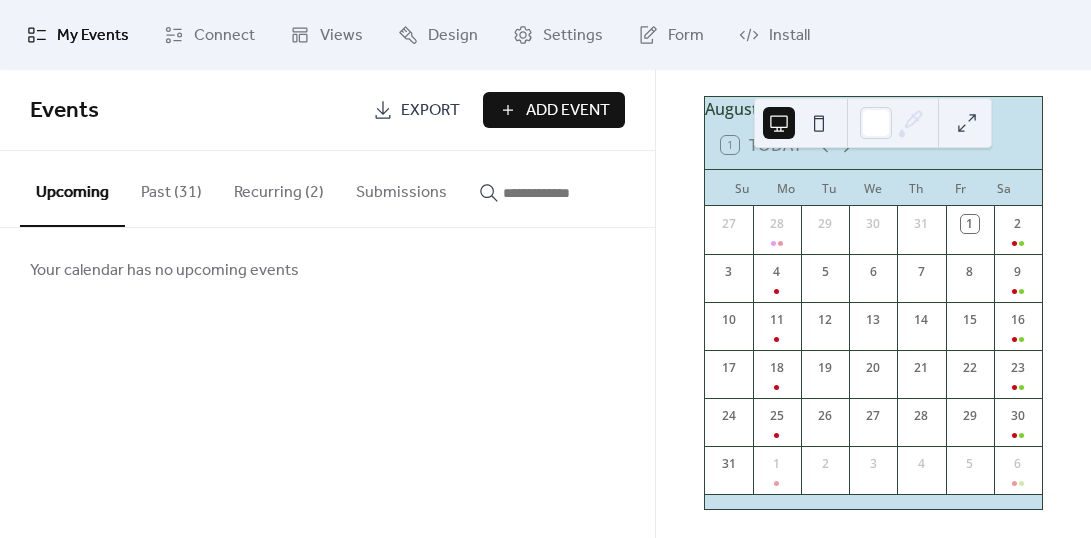 scroll, scrollTop: 95, scrollLeft: 0, axis: vertical 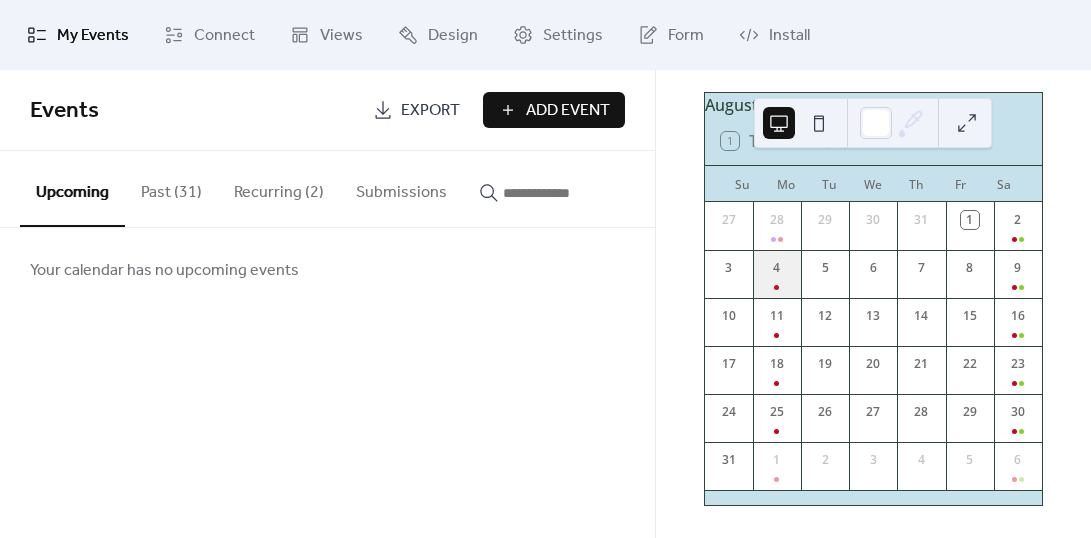 click on "4" at bounding box center (777, 274) 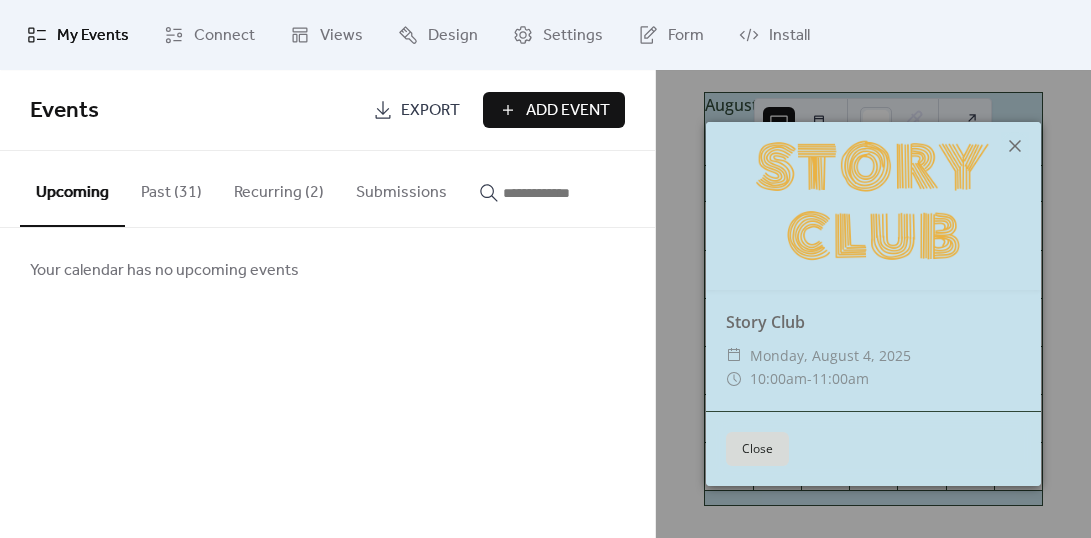 click 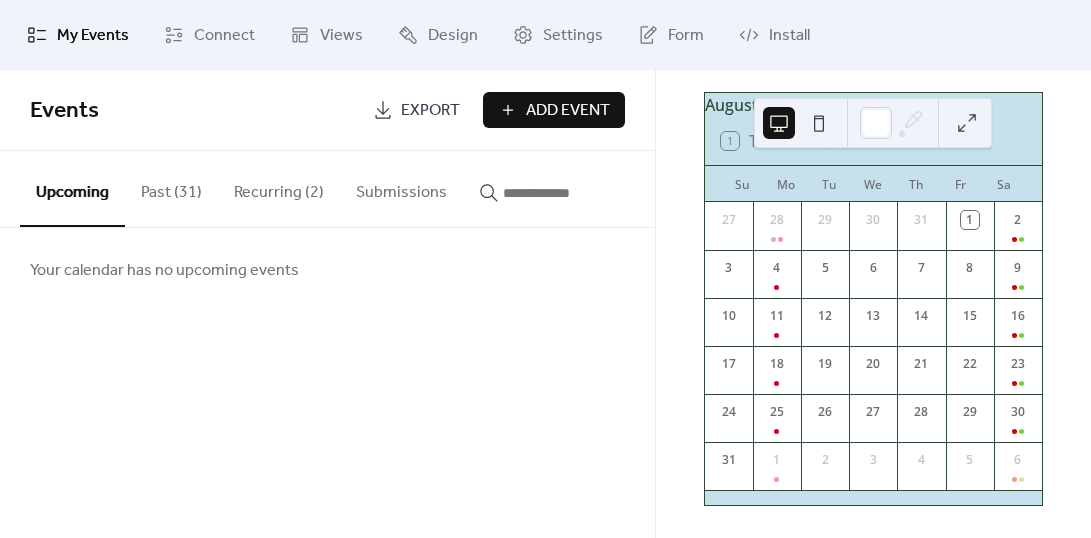 click on "Add Event" at bounding box center [568, 111] 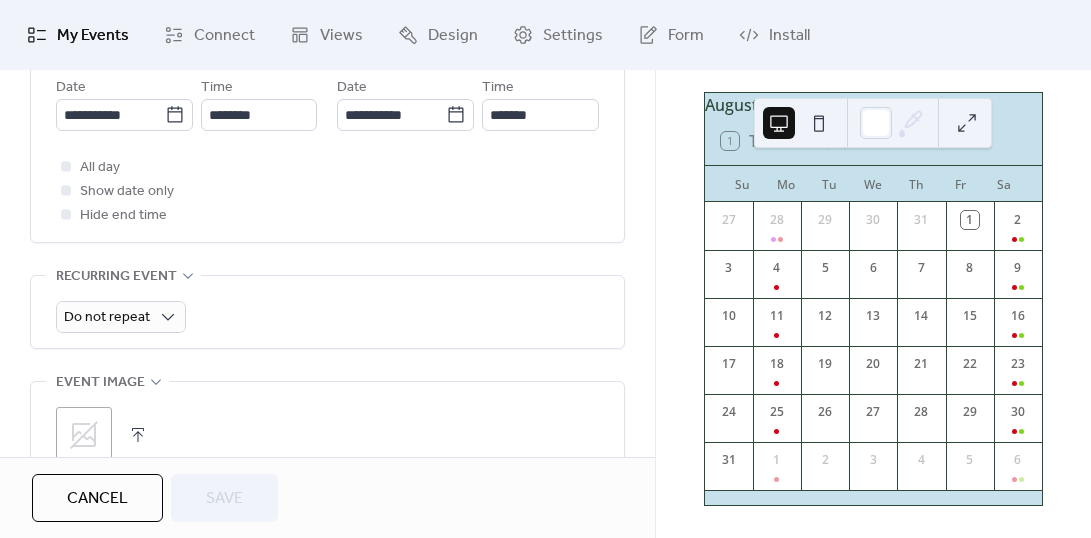 scroll, scrollTop: 0, scrollLeft: 0, axis: both 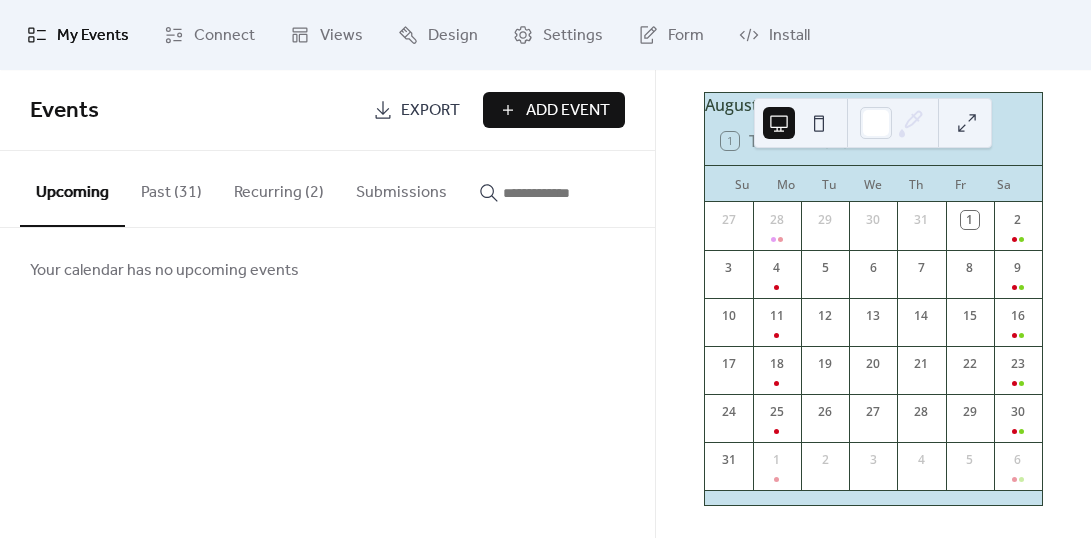 click on "Past (31)" at bounding box center [171, 188] 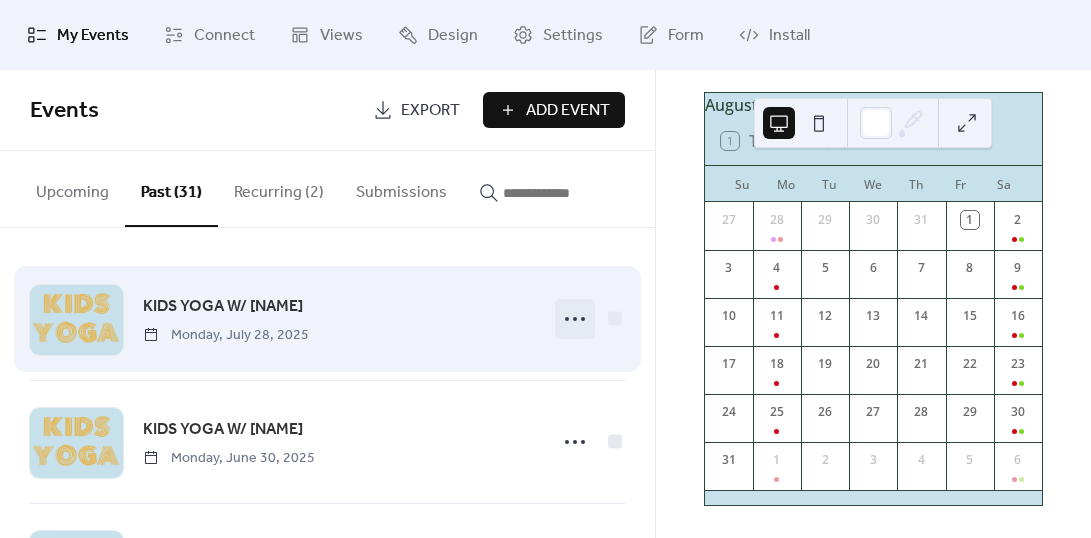 click 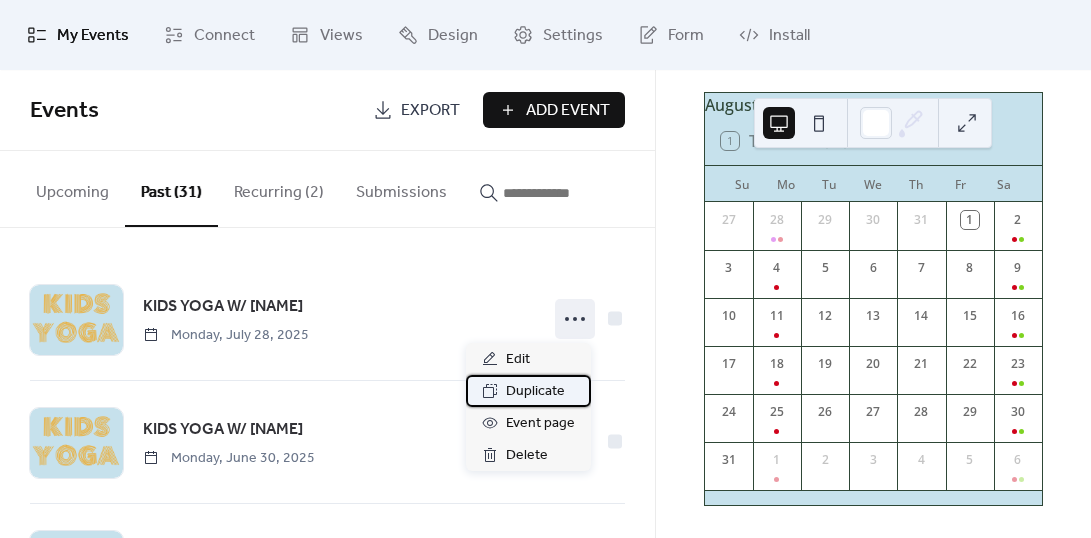 click on "Duplicate" at bounding box center (535, 392) 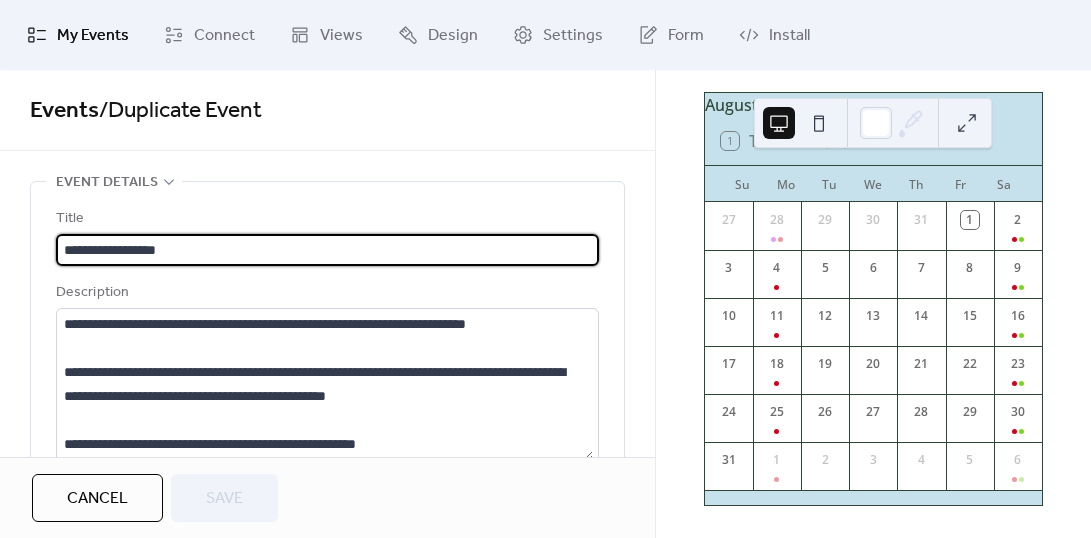 scroll, scrollTop: 0, scrollLeft: 0, axis: both 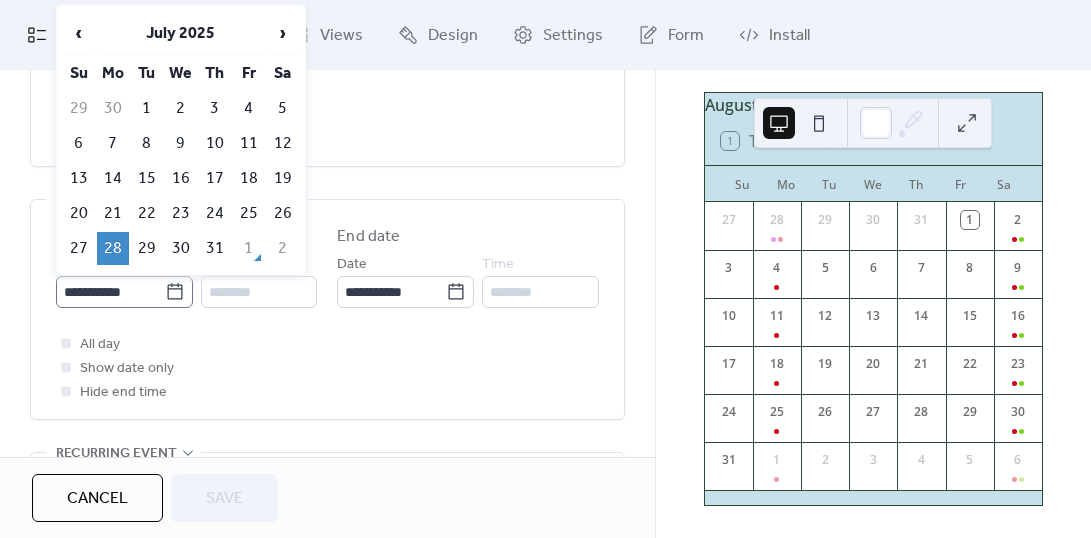 click 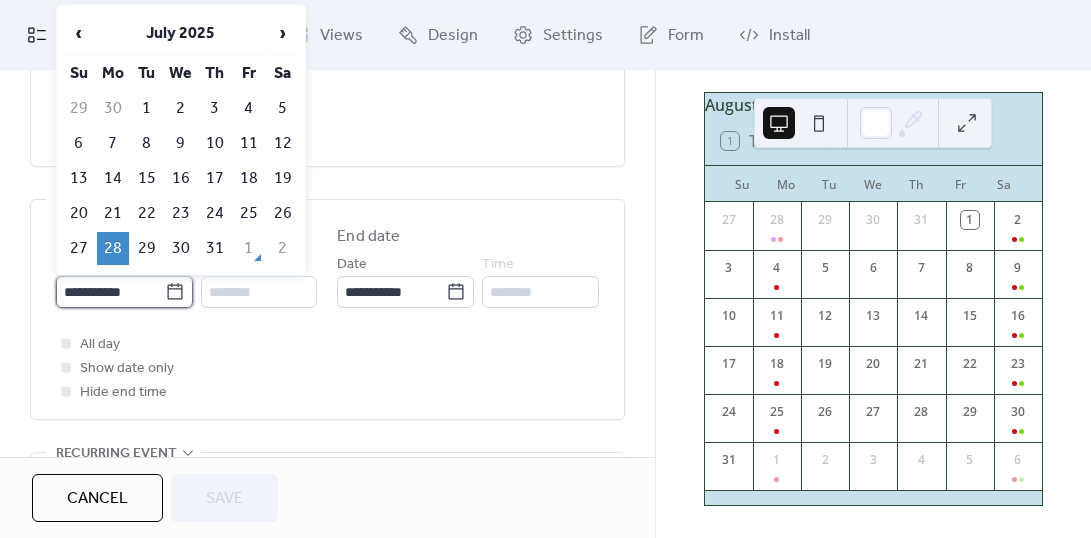 click on "**********" at bounding box center [110, 292] 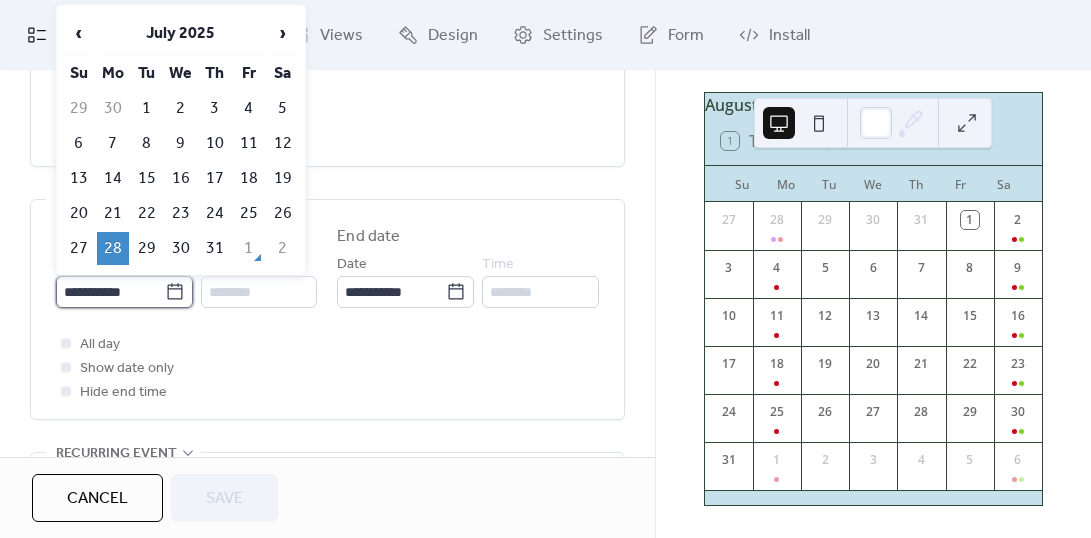 scroll, scrollTop: 0, scrollLeft: 0, axis: both 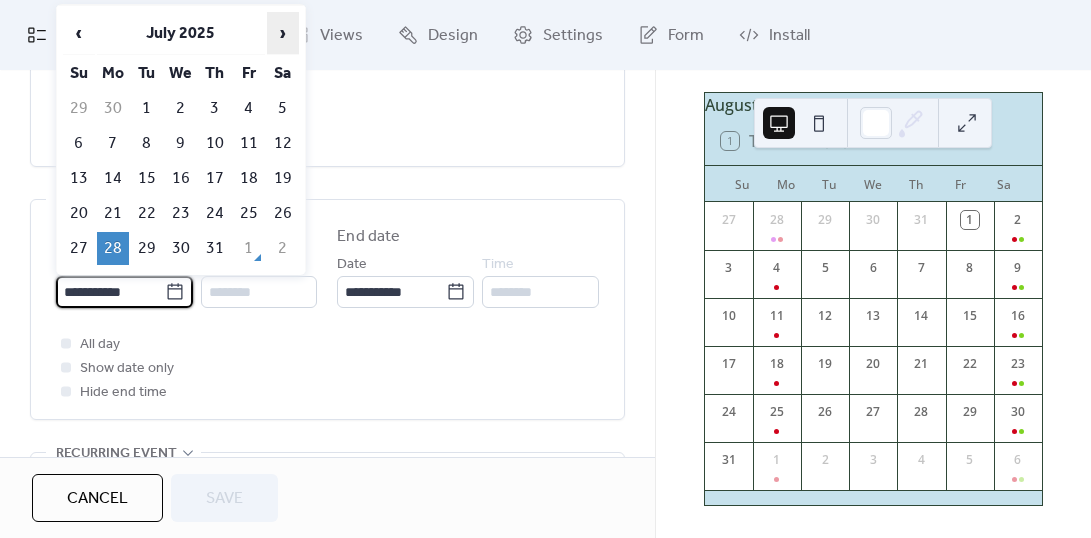 click on "›" at bounding box center [283, 33] 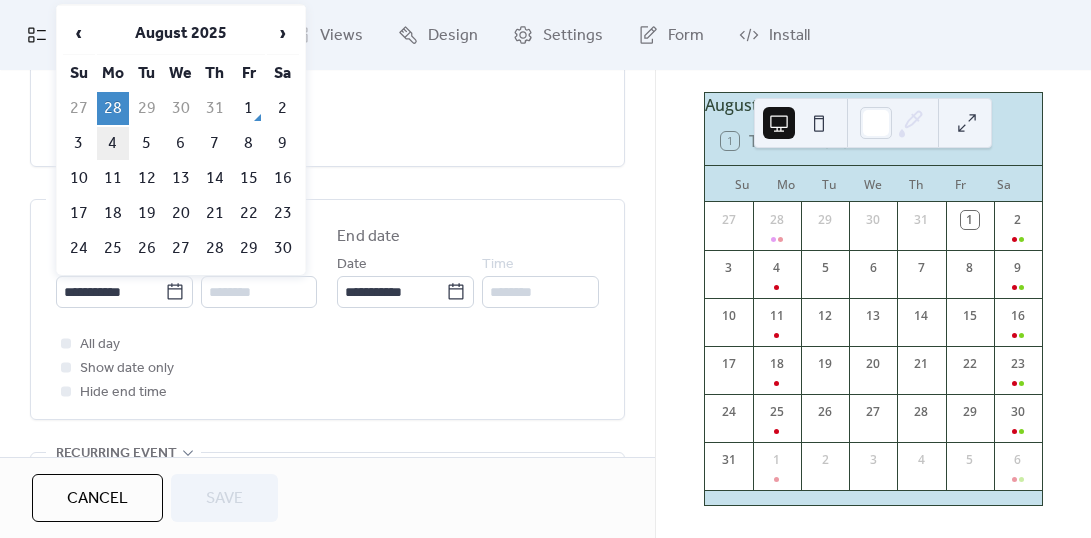 click on "4" at bounding box center (113, 143) 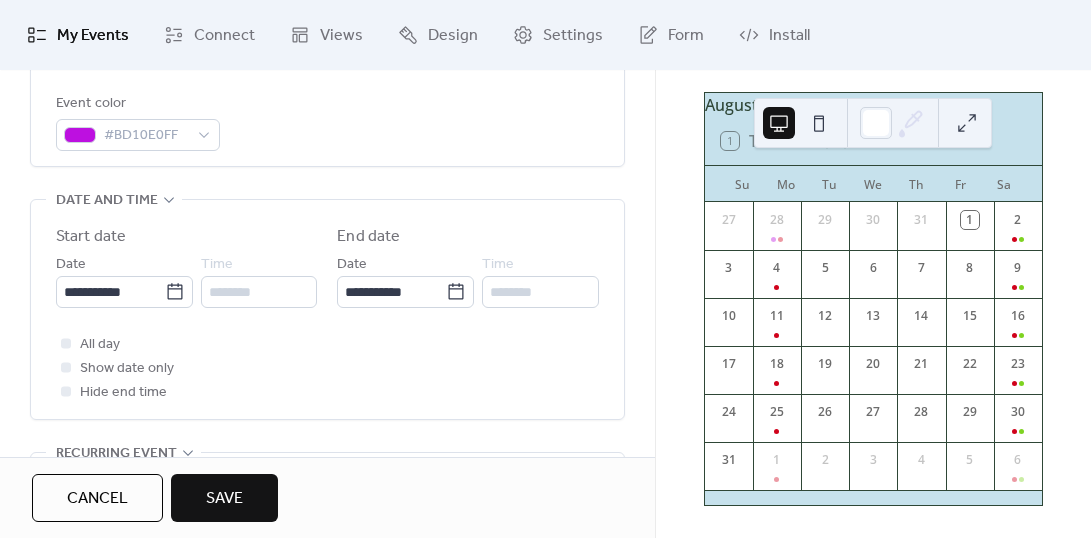 click on "Save" at bounding box center (224, 499) 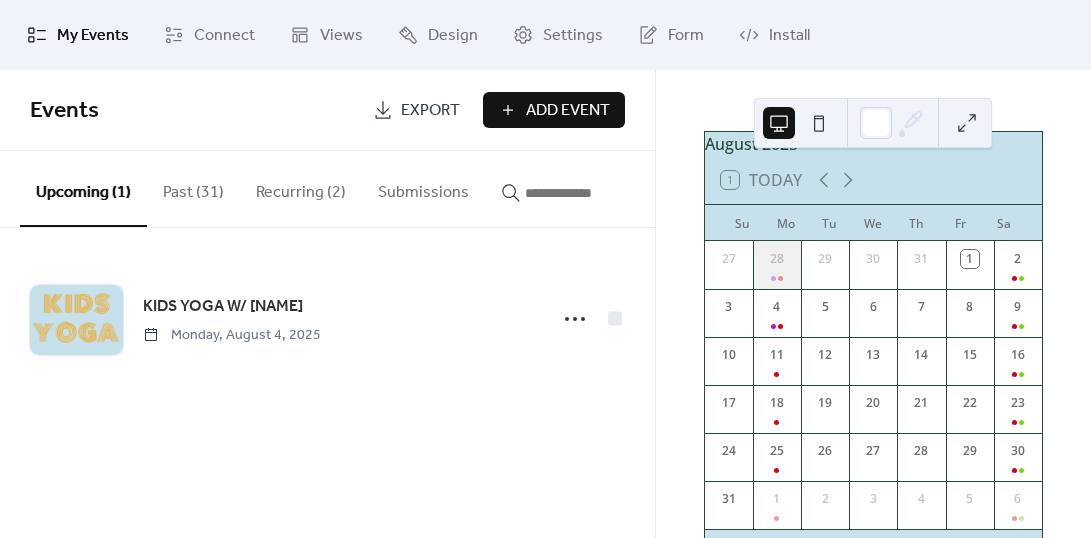scroll, scrollTop: 95, scrollLeft: 0, axis: vertical 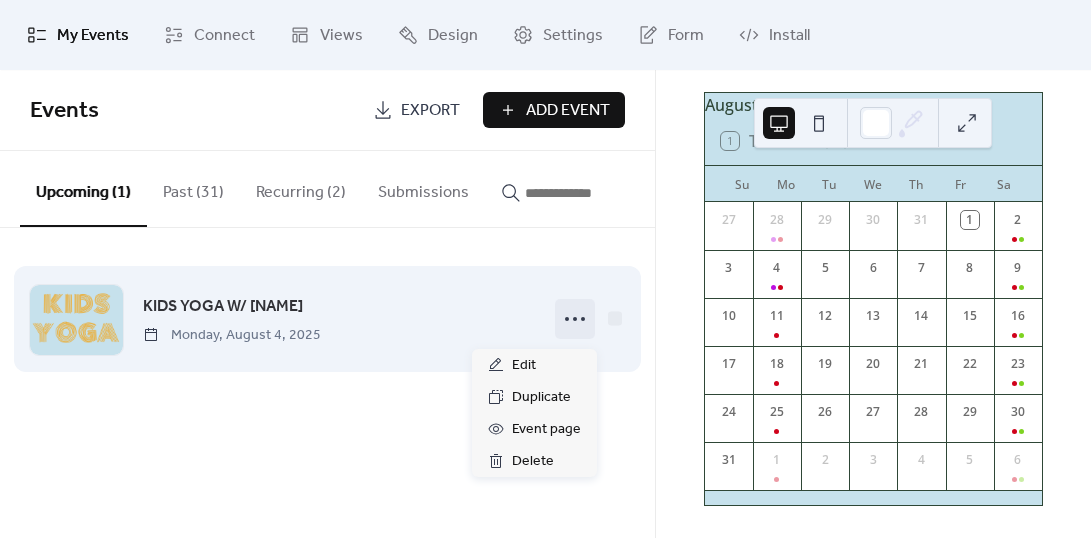 click 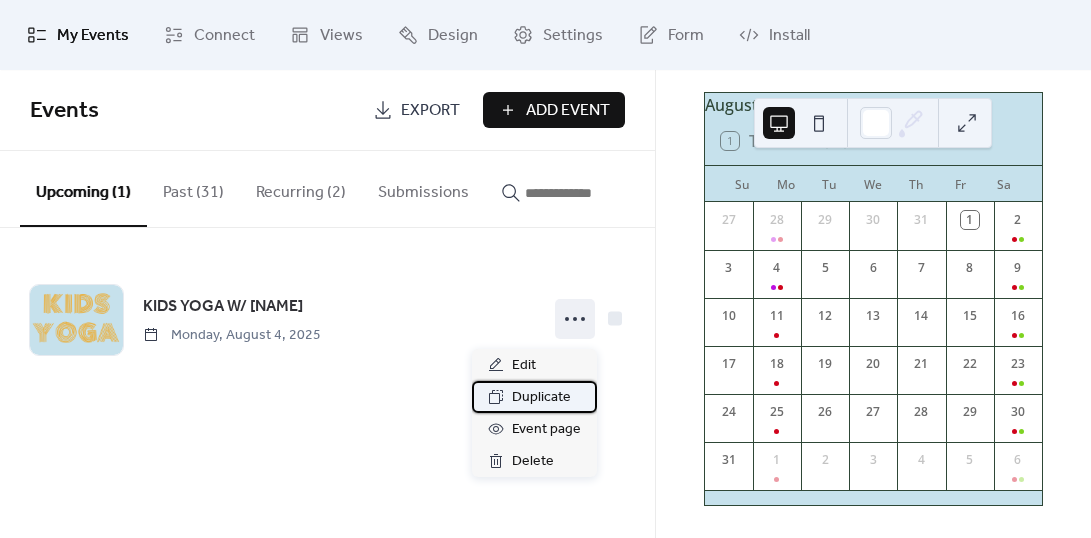 click on "Duplicate" at bounding box center [541, 398] 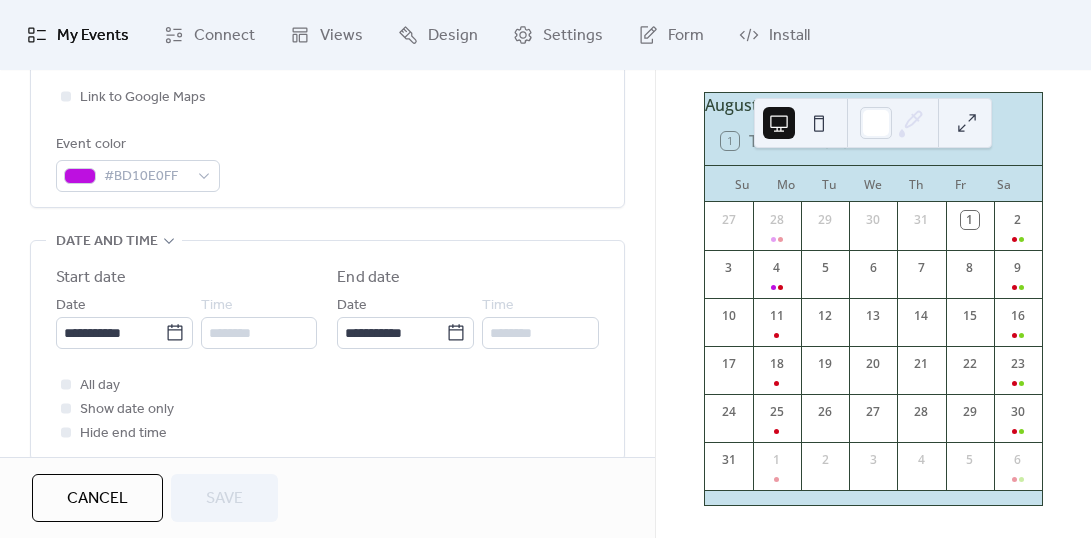 scroll, scrollTop: 553, scrollLeft: 0, axis: vertical 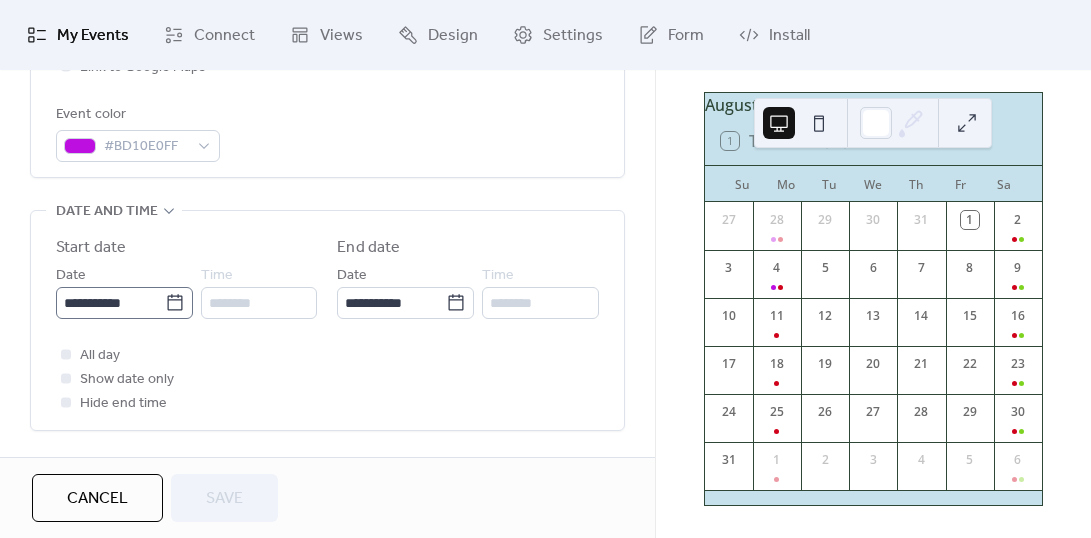click 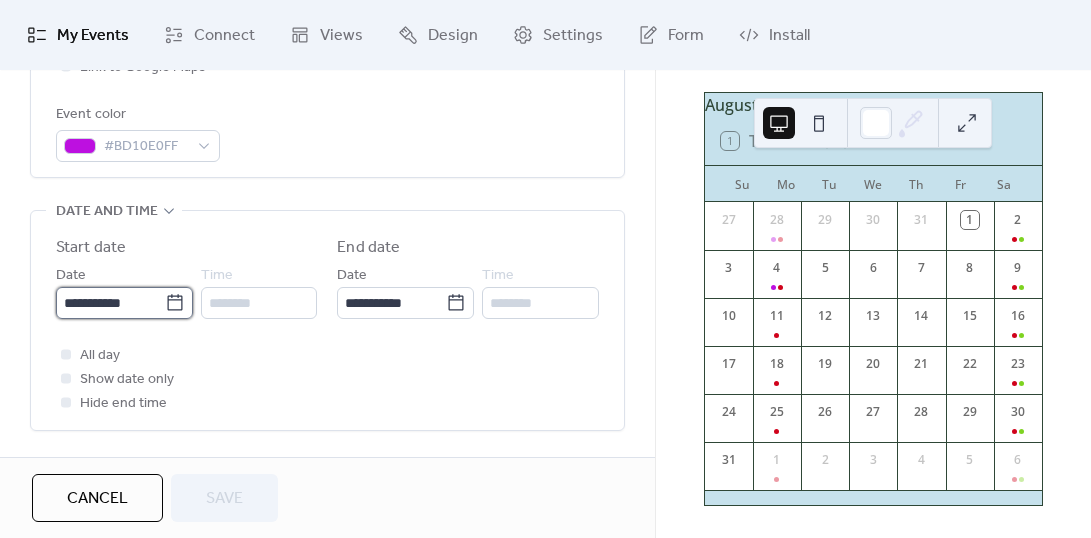 click on "**********" at bounding box center (110, 303) 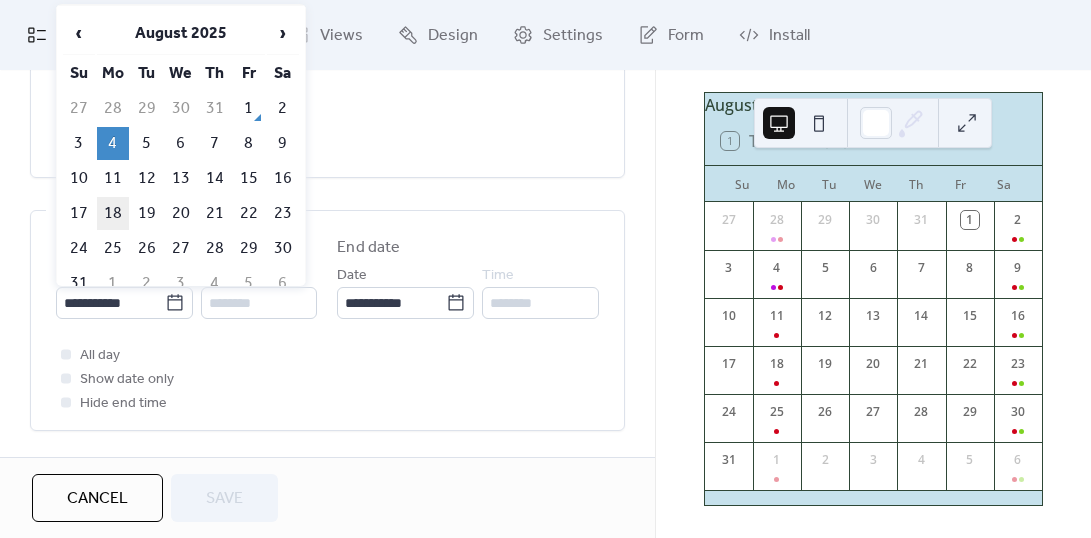 click on "18" at bounding box center [113, 213] 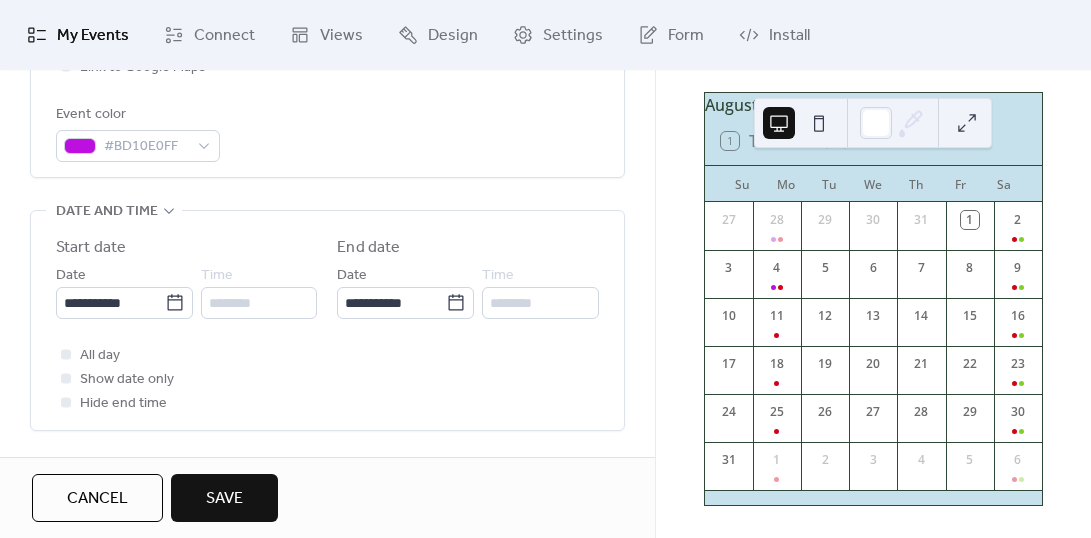 click on "Save" at bounding box center [224, 499] 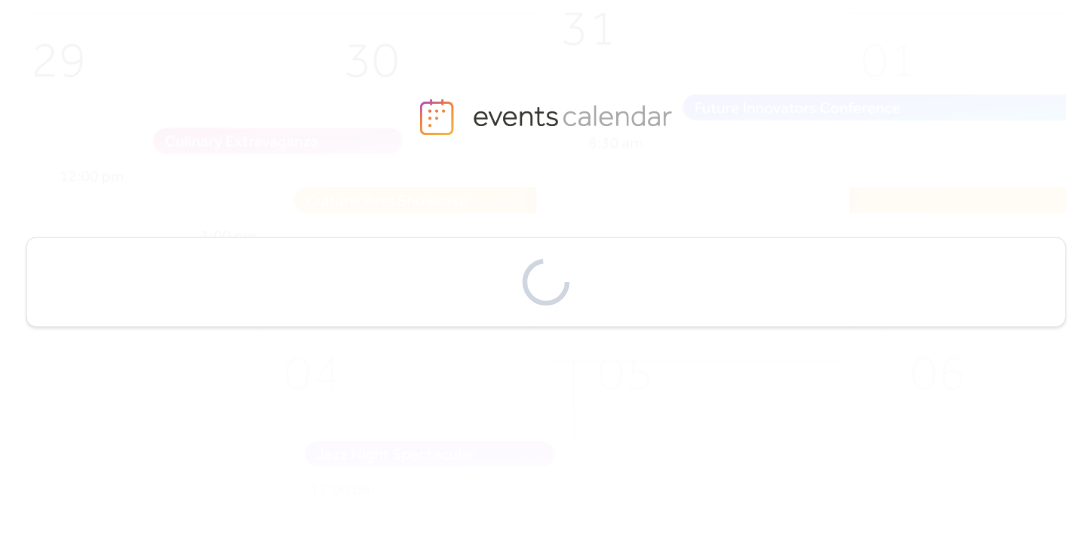 scroll, scrollTop: 0, scrollLeft: 0, axis: both 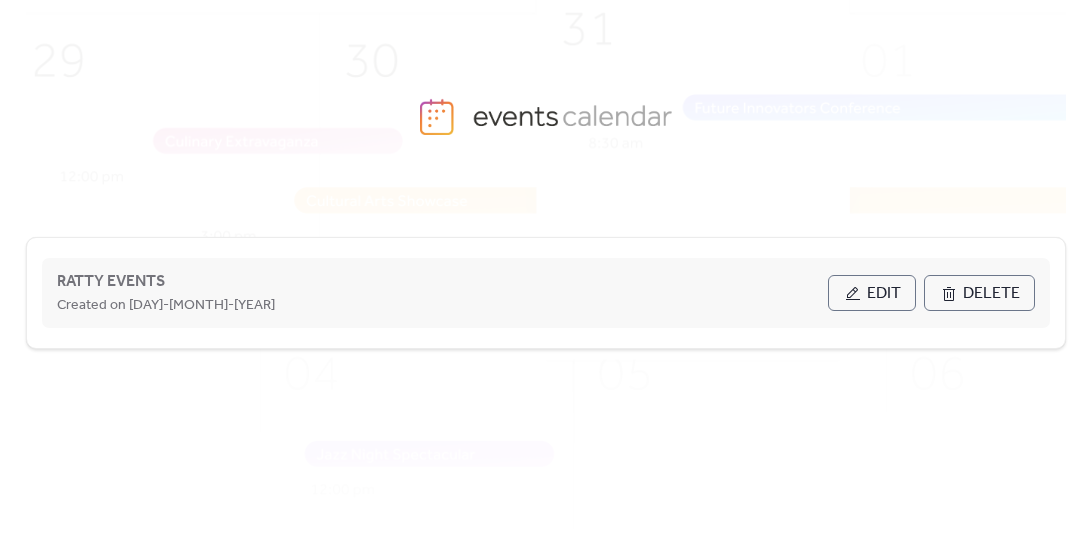 click on "Edit" at bounding box center [884, 294] 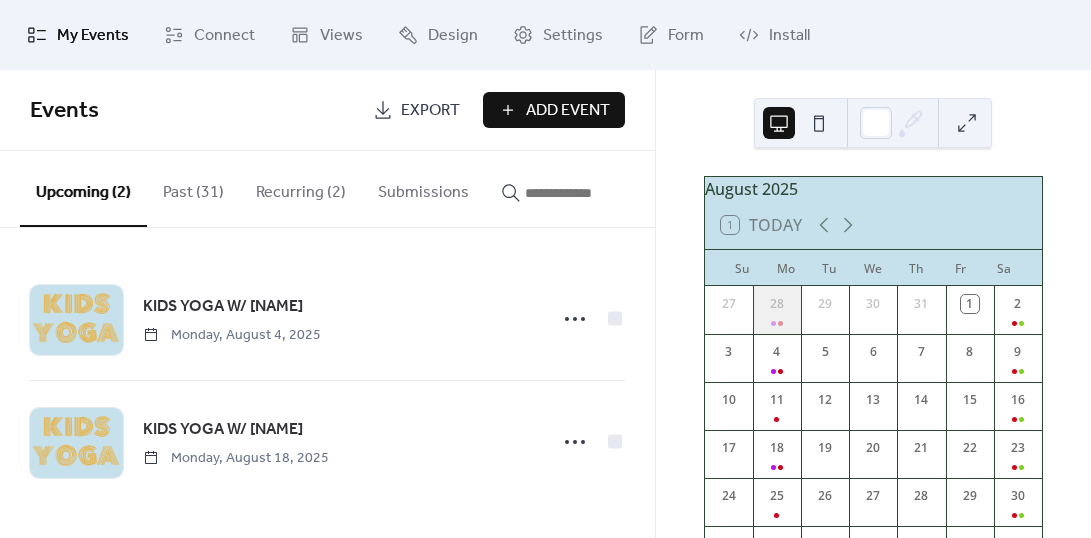 scroll, scrollTop: 95, scrollLeft: 0, axis: vertical 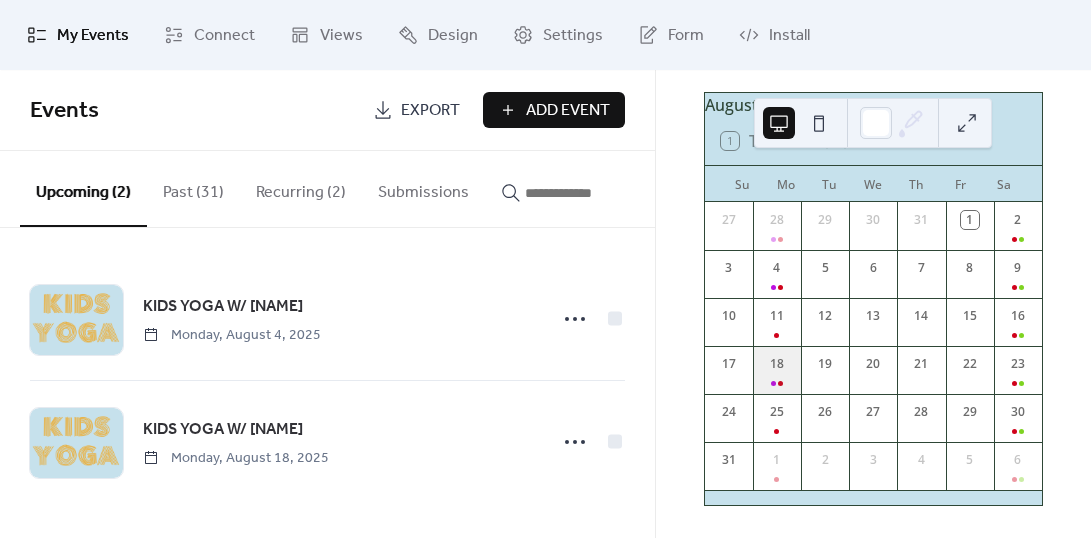 click on "18" at bounding box center (777, 370) 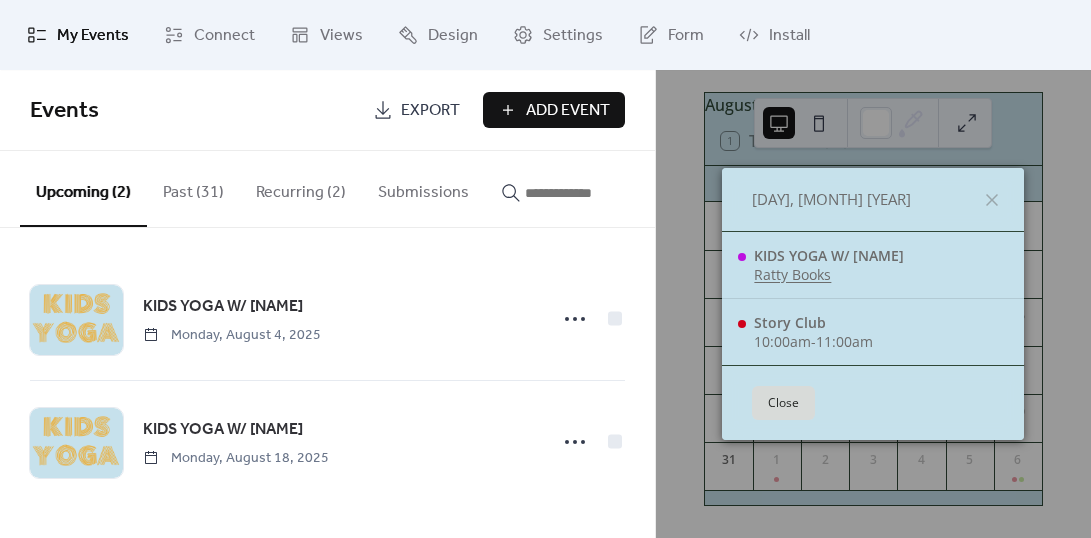 click on "[DAY], [MONTH] [YEAR]" at bounding box center (873, 200) 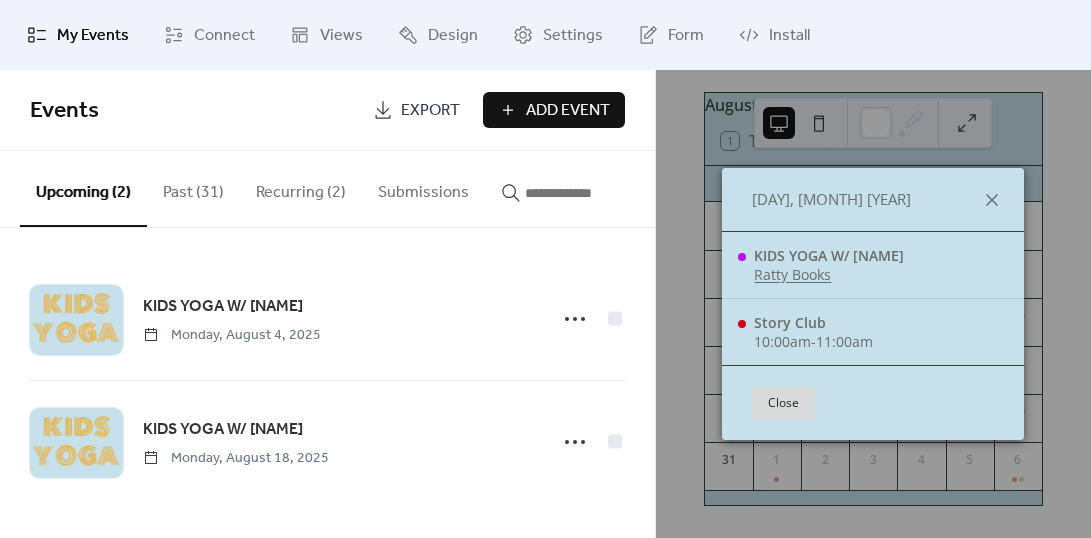 click 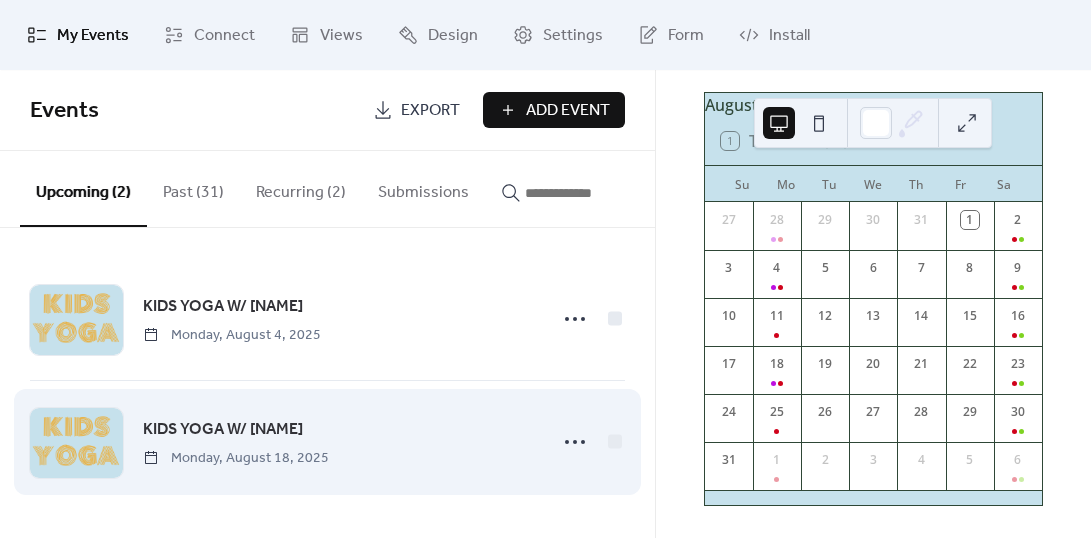 click on "KIDS YOGA W/ [NAME] [DAY], [MONTH] [YEAR]" at bounding box center [338, 442] 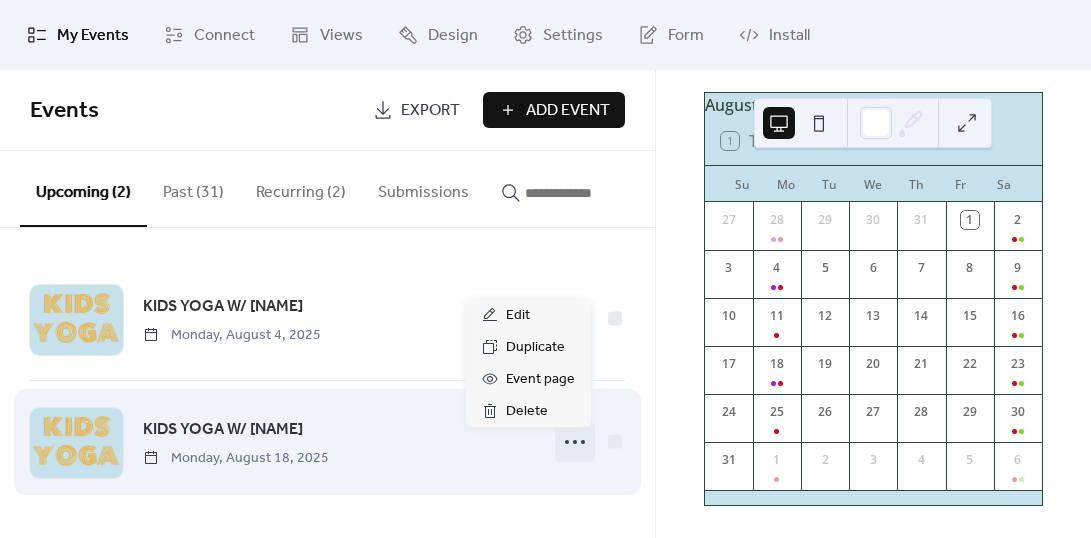 click 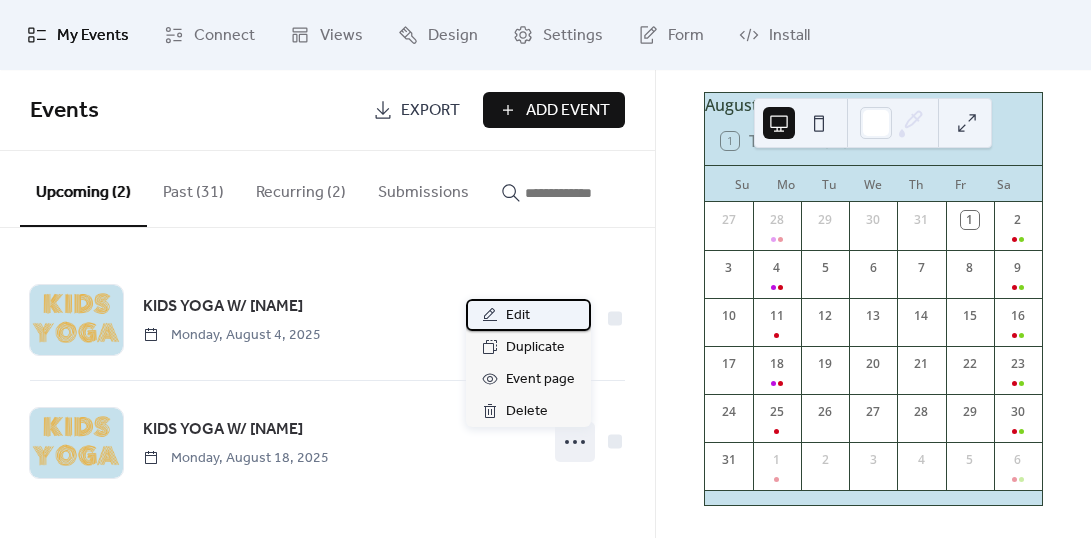 click on "Edit" at bounding box center (518, 316) 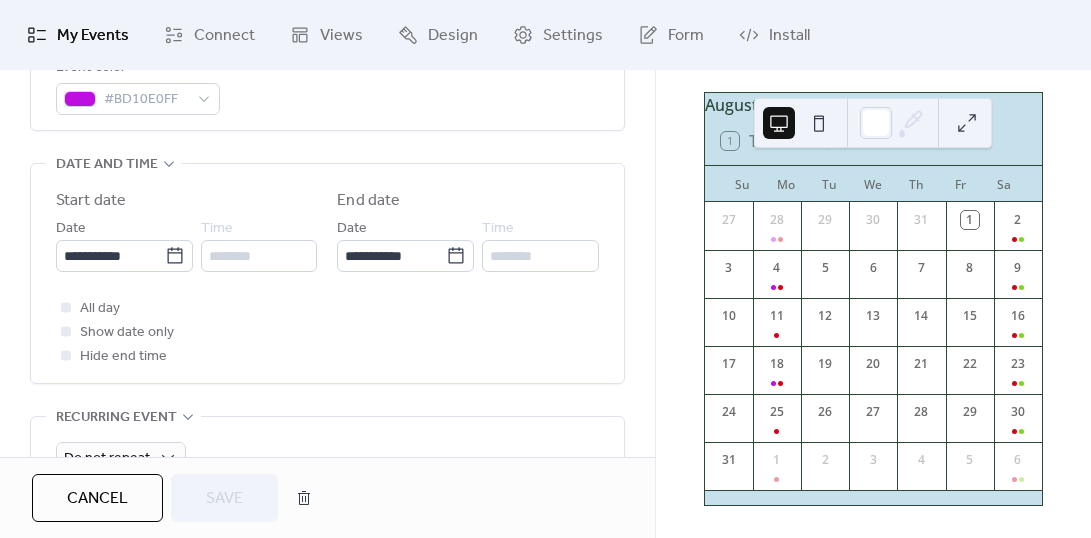 scroll, scrollTop: 600, scrollLeft: 0, axis: vertical 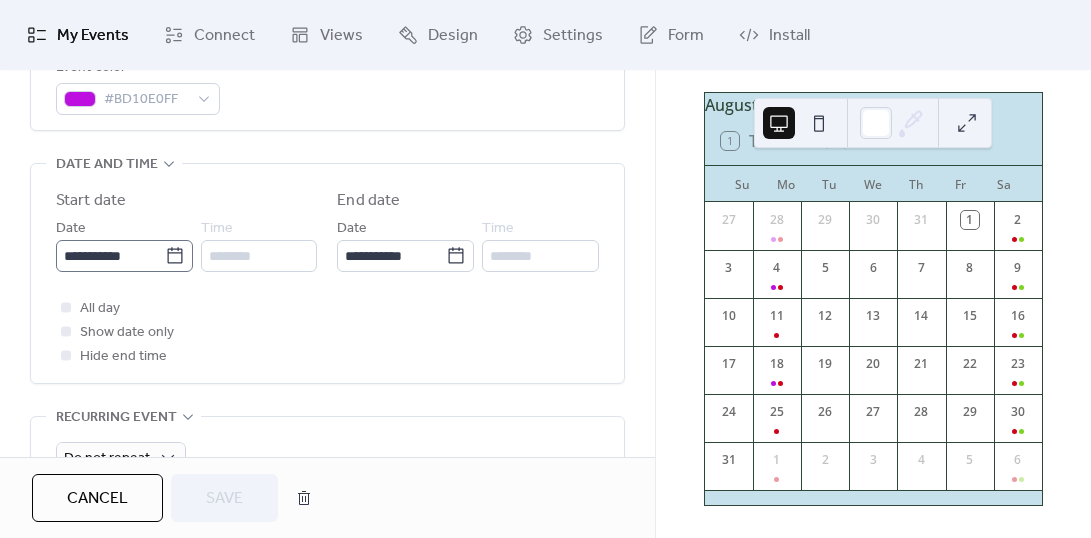 click 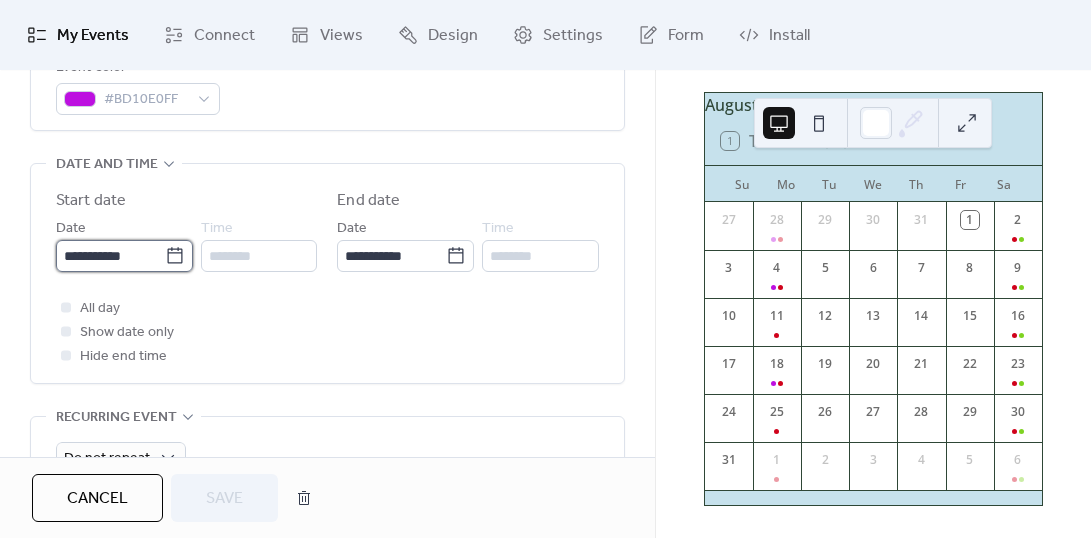 click on "**********" at bounding box center (110, 256) 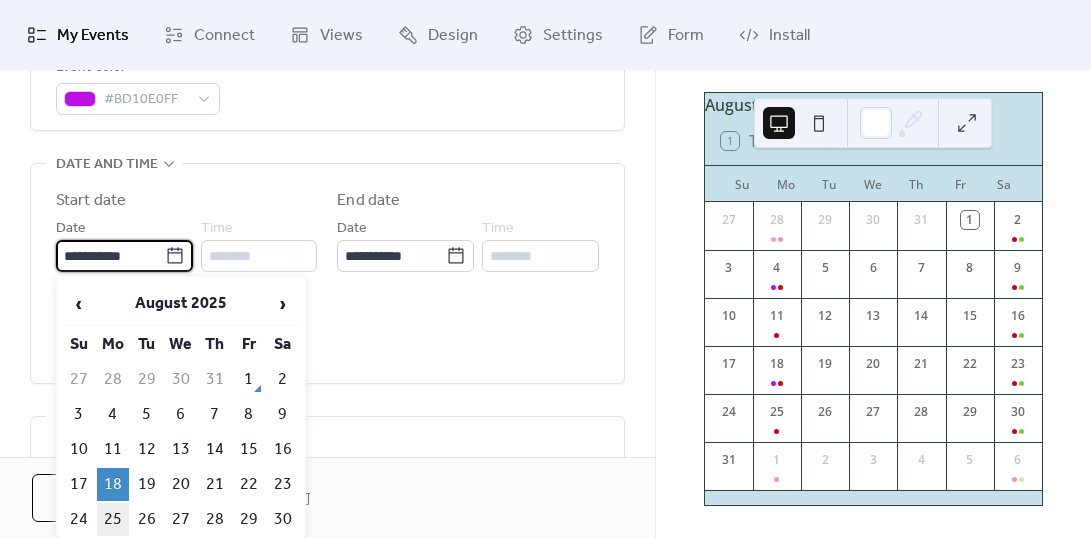 click on "25" at bounding box center (113, 519) 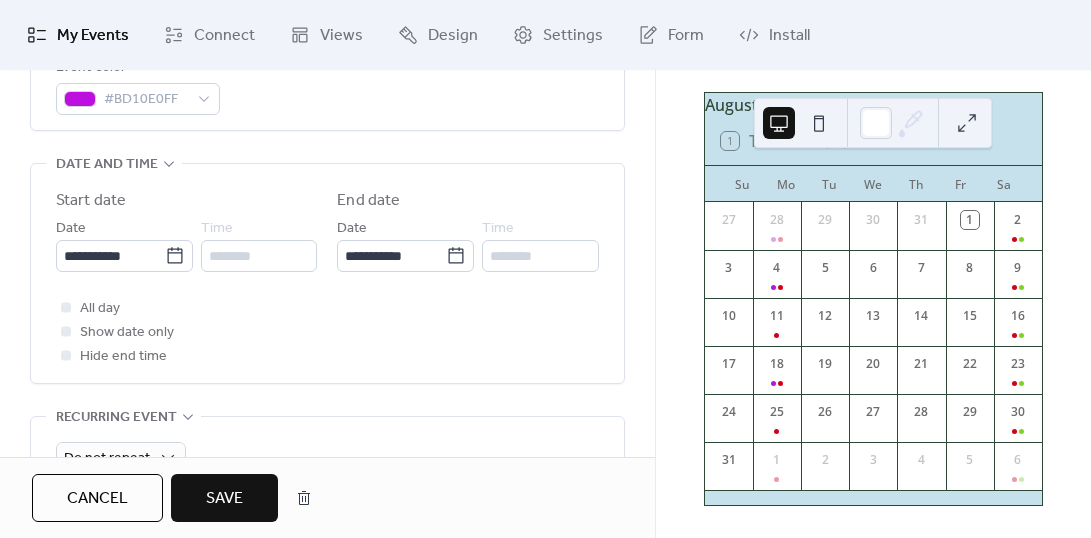 click on "Save" at bounding box center (224, 499) 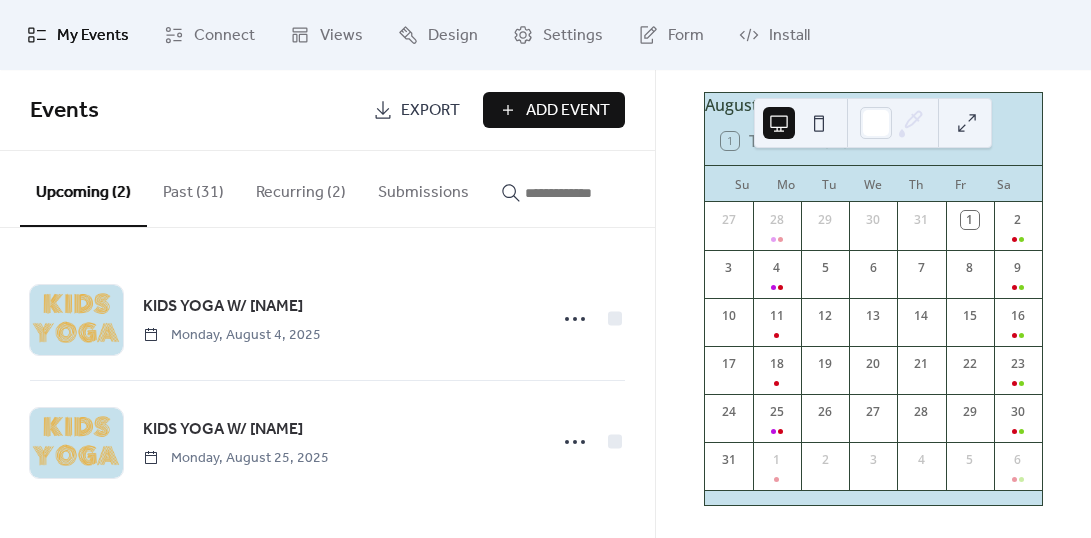 click on "August 2025 1 Today Su Mo Tu We Th Fr Sa 27 28 29 30 31 1 2 3 4 5 6 7 8 9 10 11 12 13 14 15 16 17 18 19 20 21 22 23 24 25 26 27 28 29 30 31 1 2 3 4 5 6" at bounding box center (873, 304) 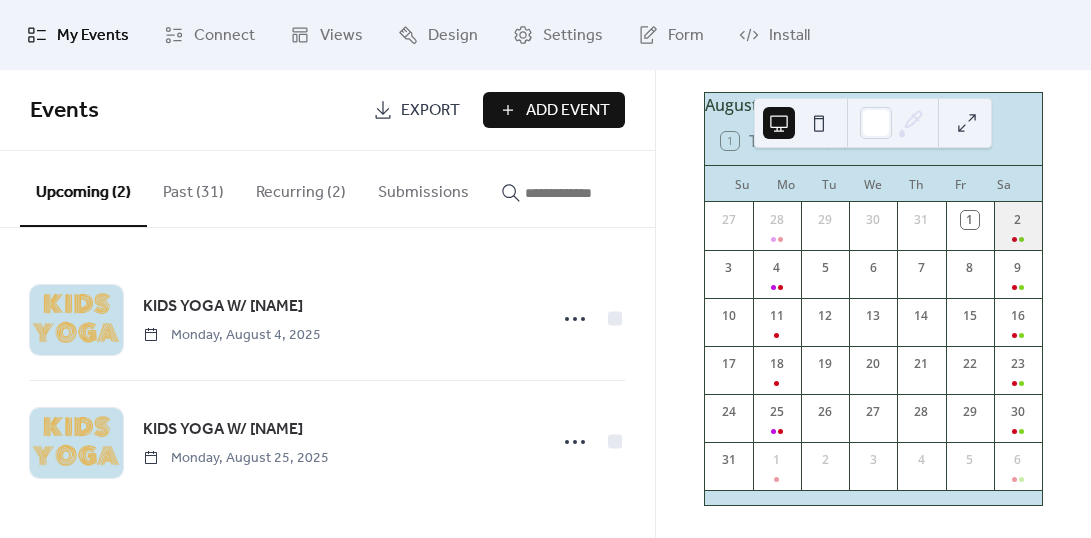 click on "2" at bounding box center [1018, 226] 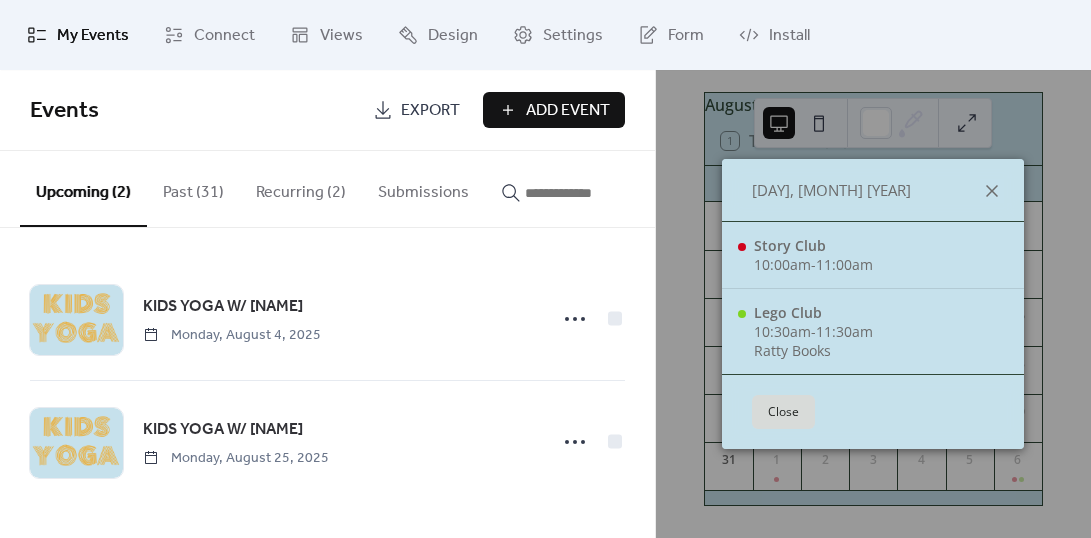 click 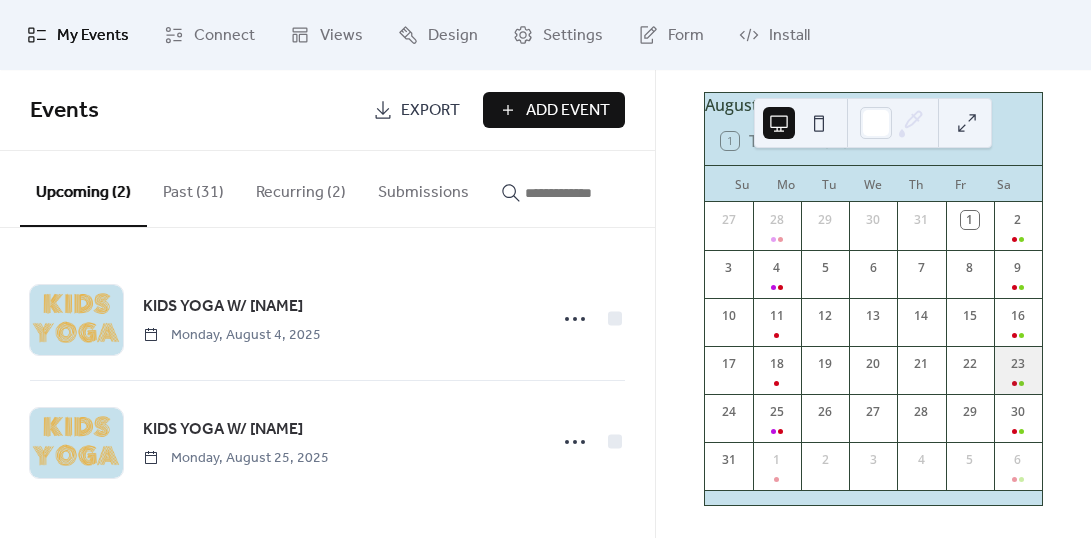 click on "23" at bounding box center [1018, 370] 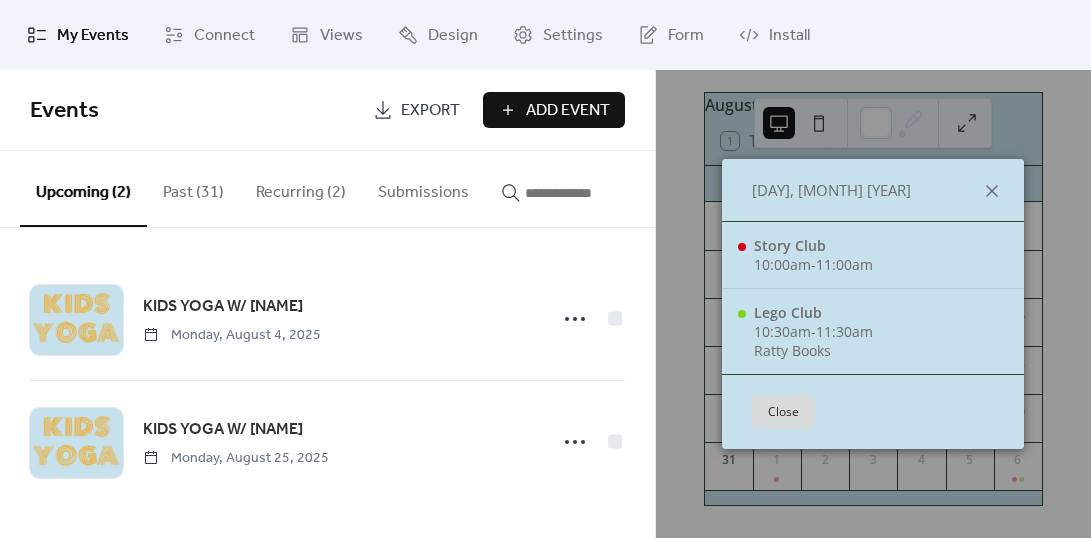 click 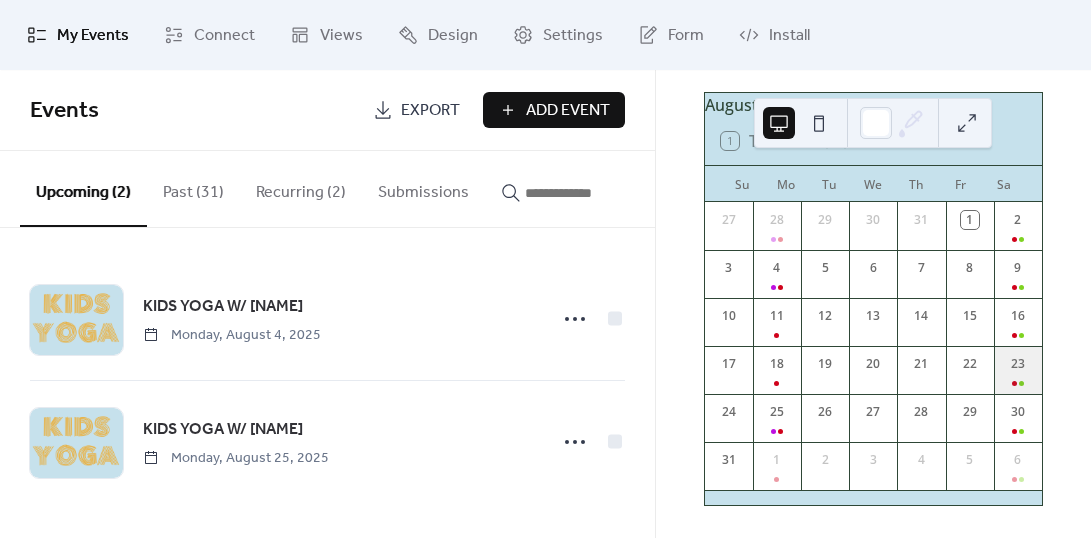 click on "23" at bounding box center [1018, 370] 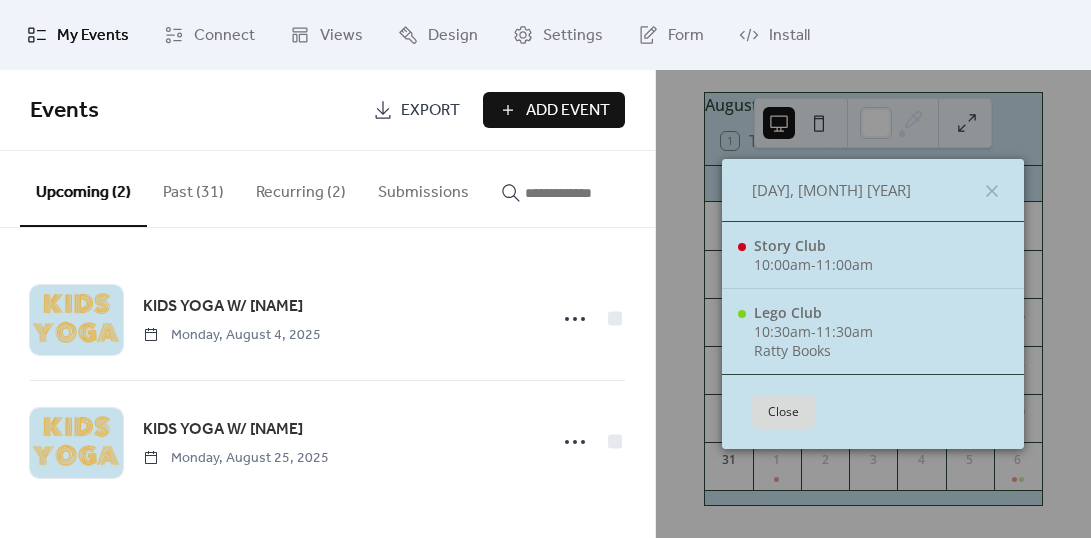 click on "Events Export Add Event" at bounding box center [327, 110] 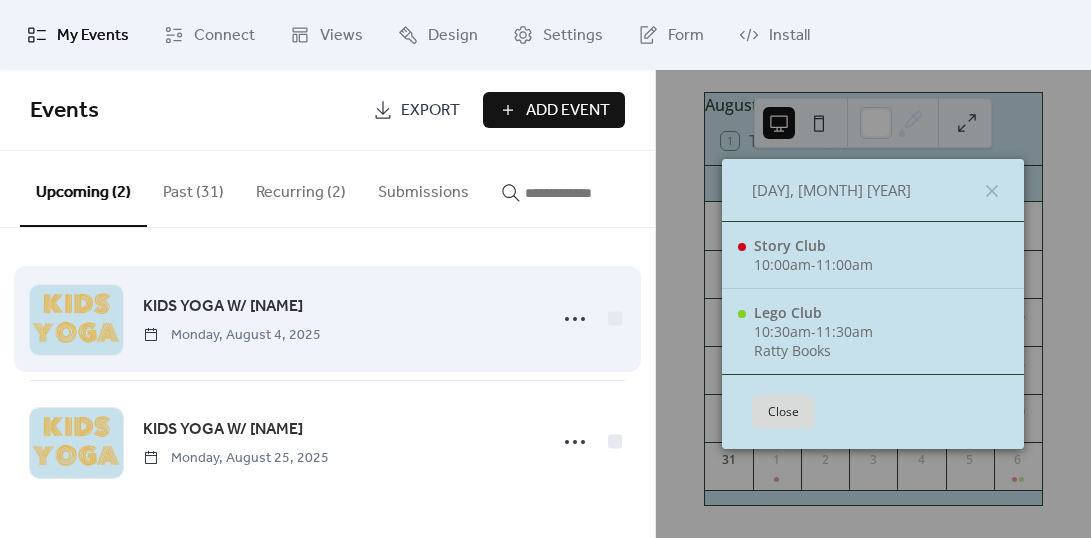 scroll, scrollTop: 0, scrollLeft: 0, axis: both 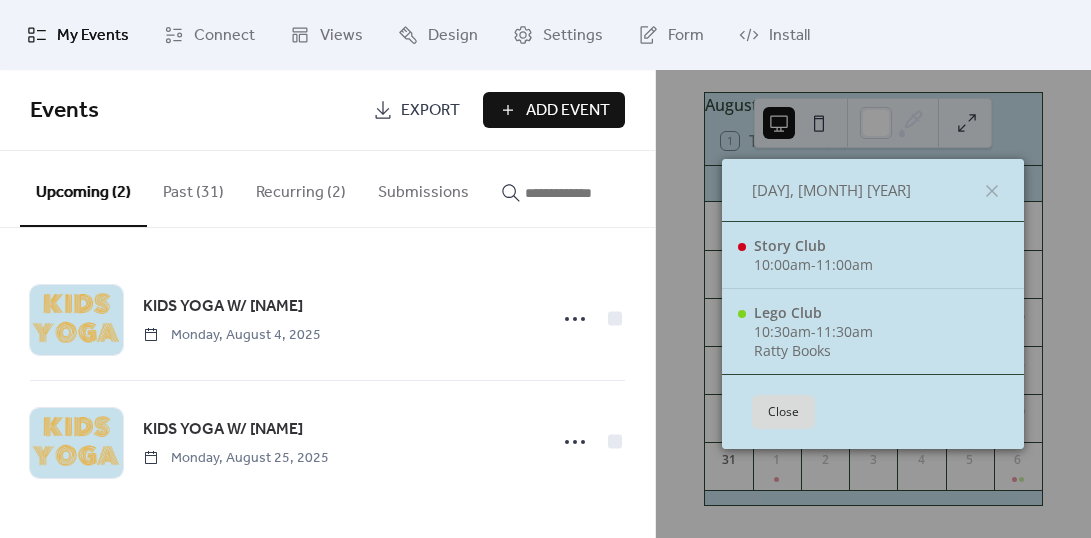 click on "Events Export Add Event" at bounding box center (327, 110) 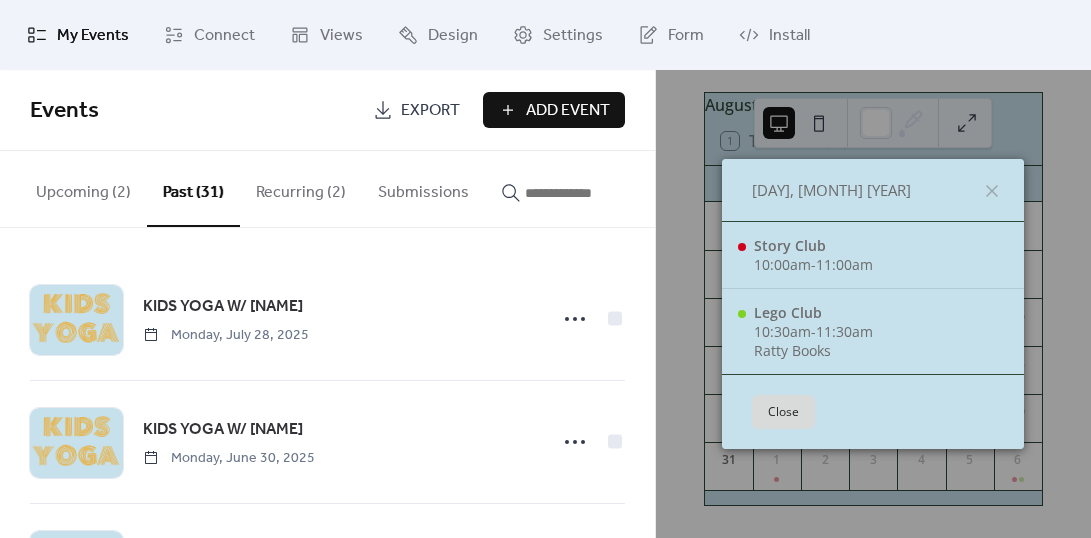 click on "Upcoming (2)" at bounding box center (83, 188) 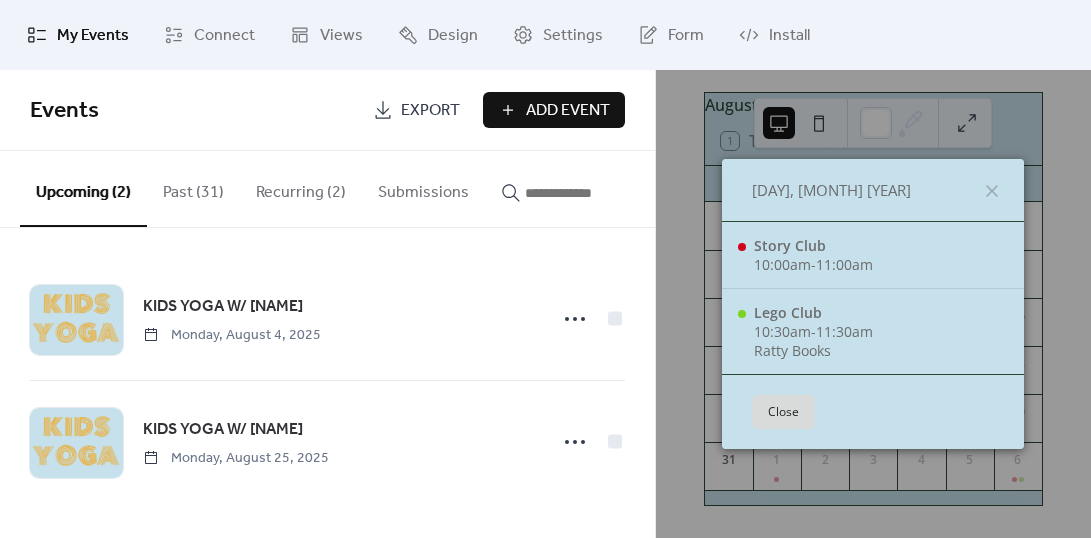 click on "Recurring (2)" at bounding box center [301, 188] 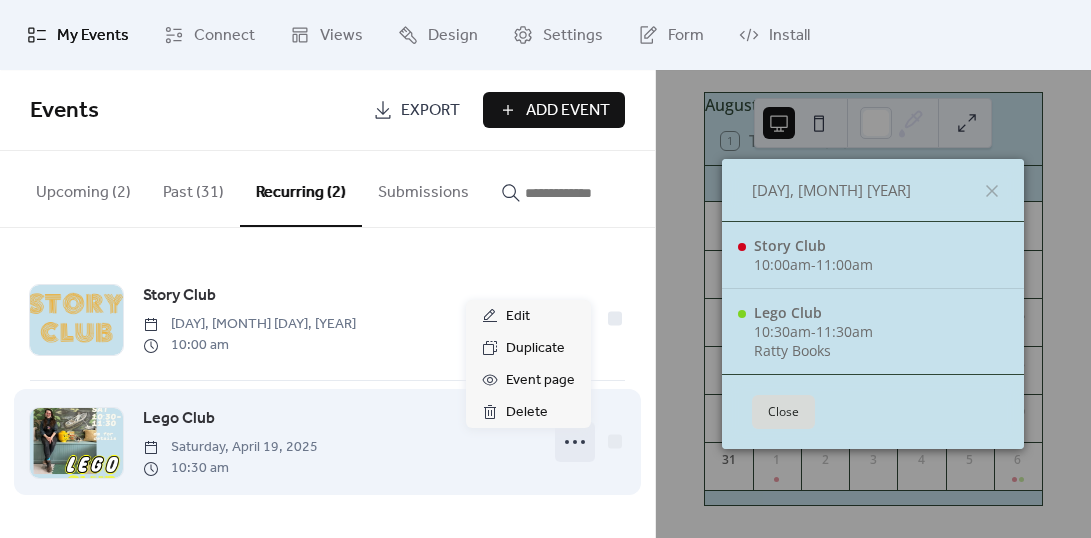 click 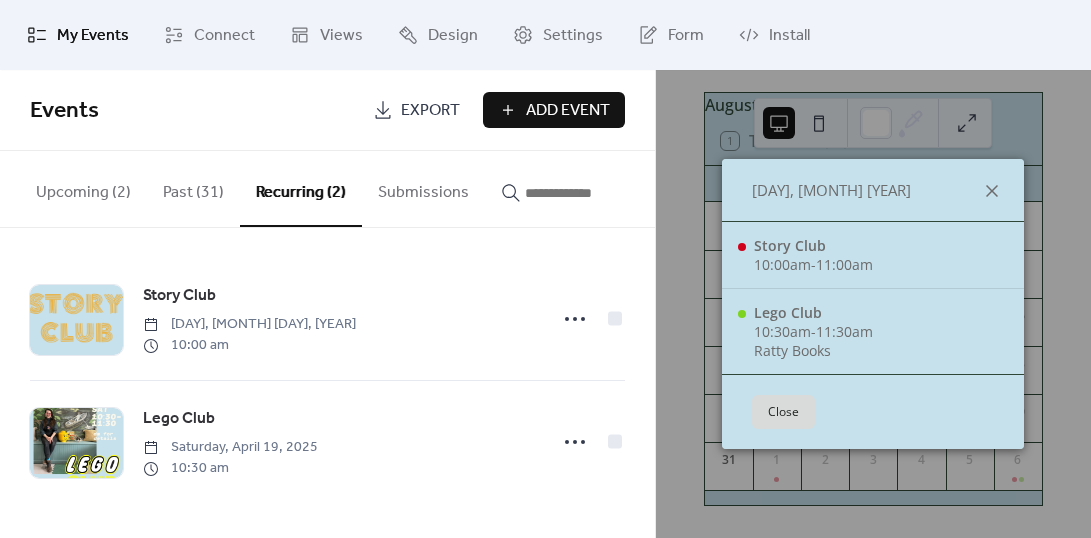 click 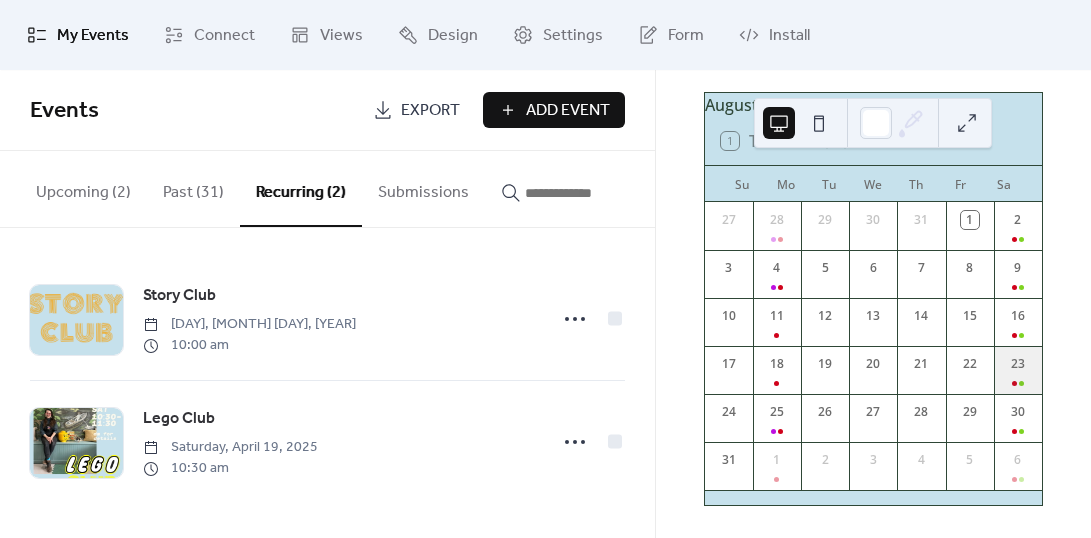 click on "23" at bounding box center [1018, 370] 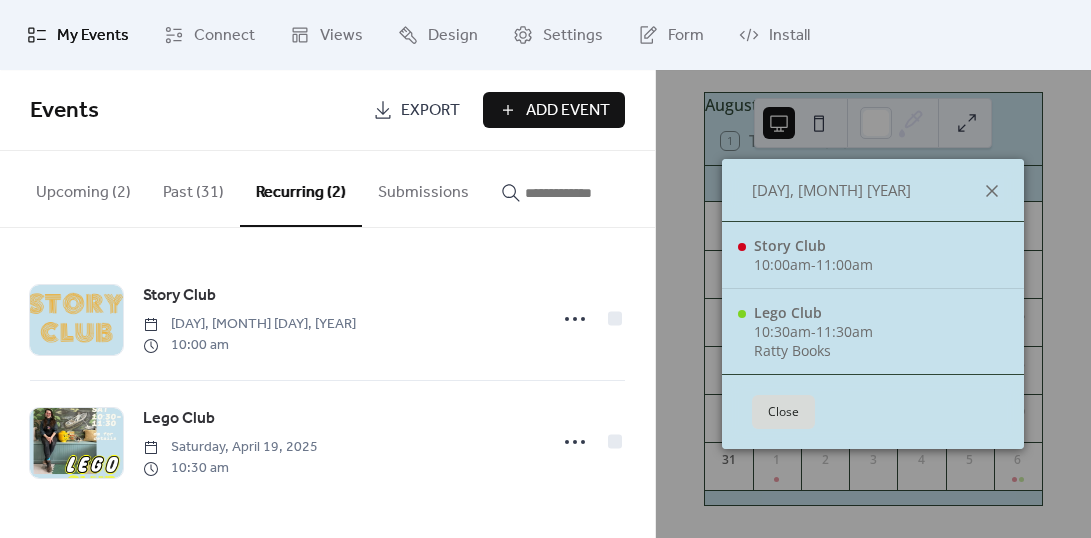 click 